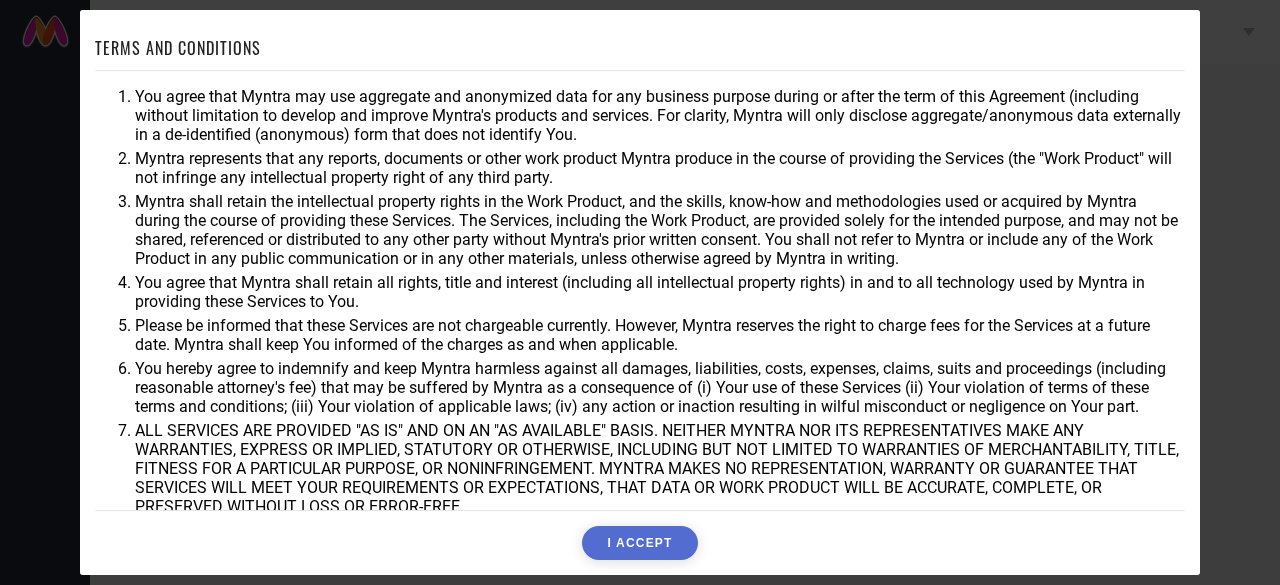 scroll, scrollTop: 0, scrollLeft: 0, axis: both 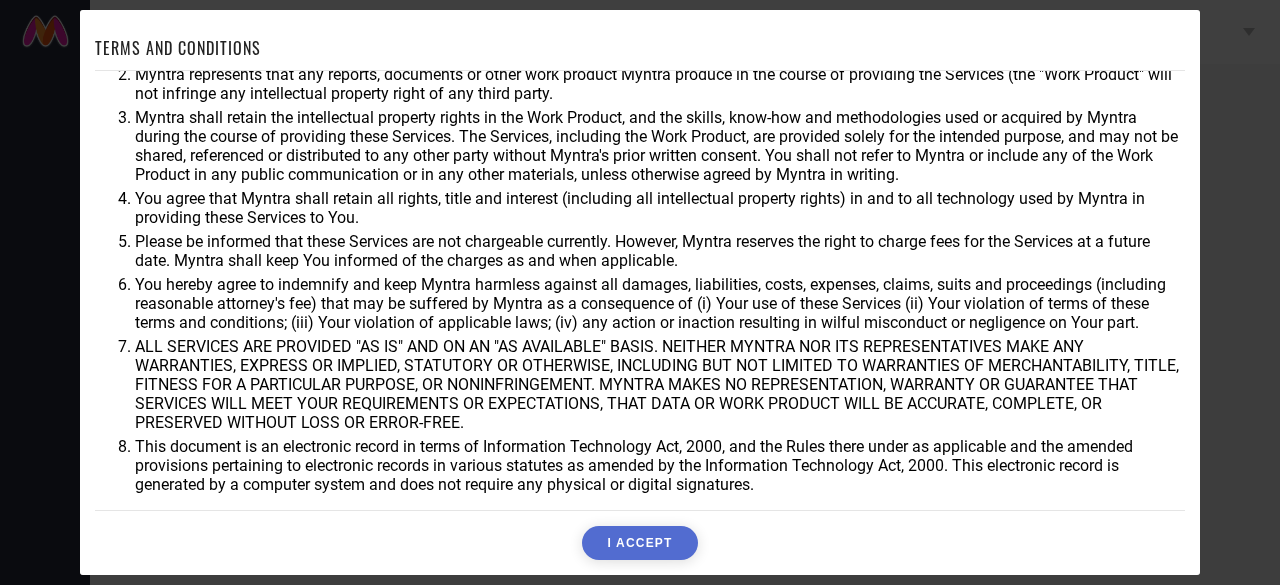 click on "I ACCEPT" at bounding box center [639, 543] 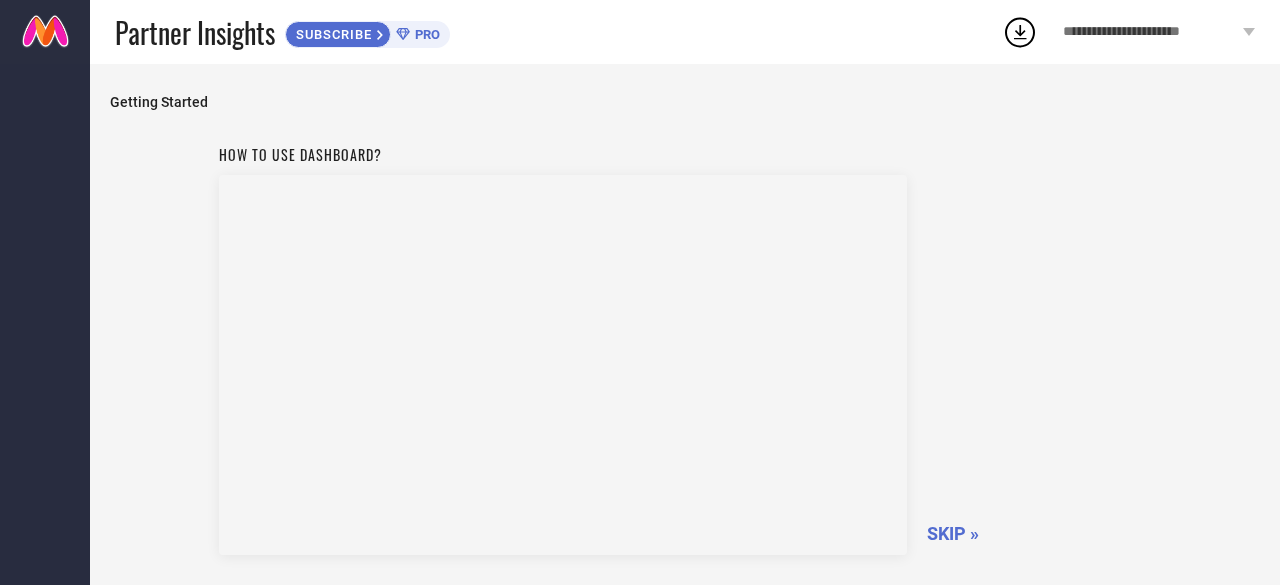 click on "SKIP »" at bounding box center (953, 533) 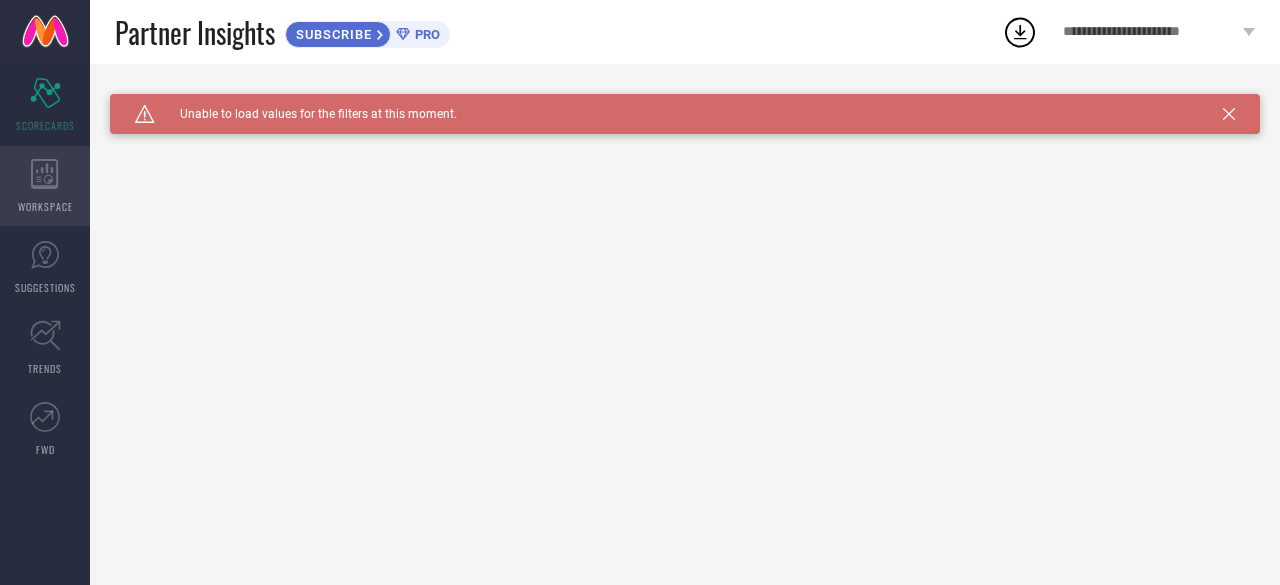click on "WORKSPACE" at bounding box center [45, 186] 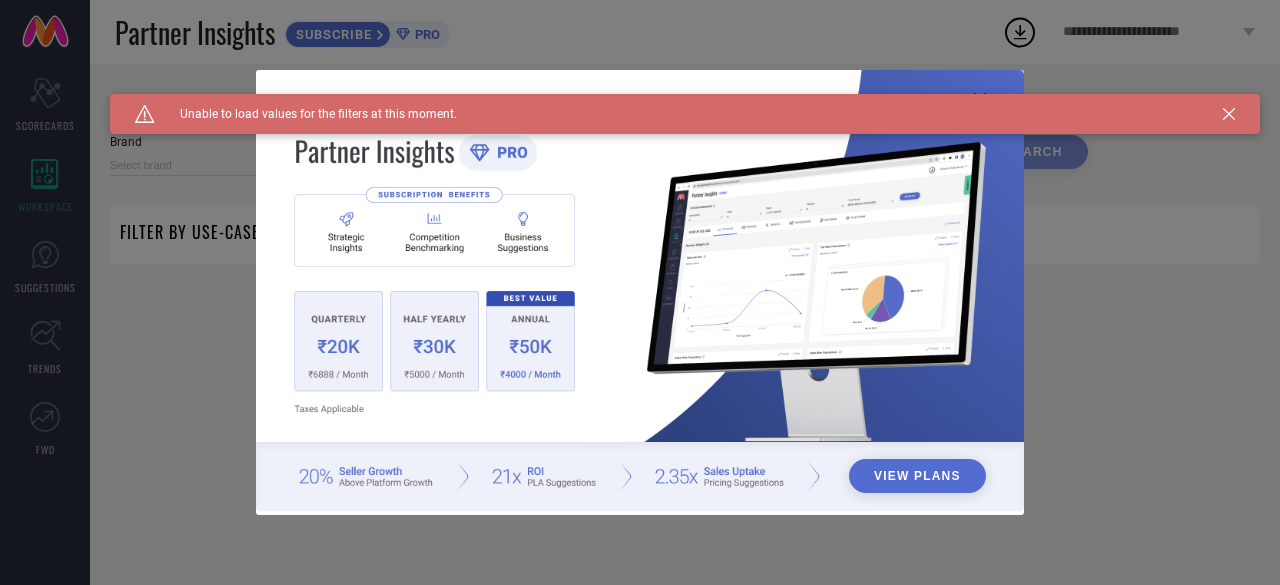 type on "1 STOP FASHION" 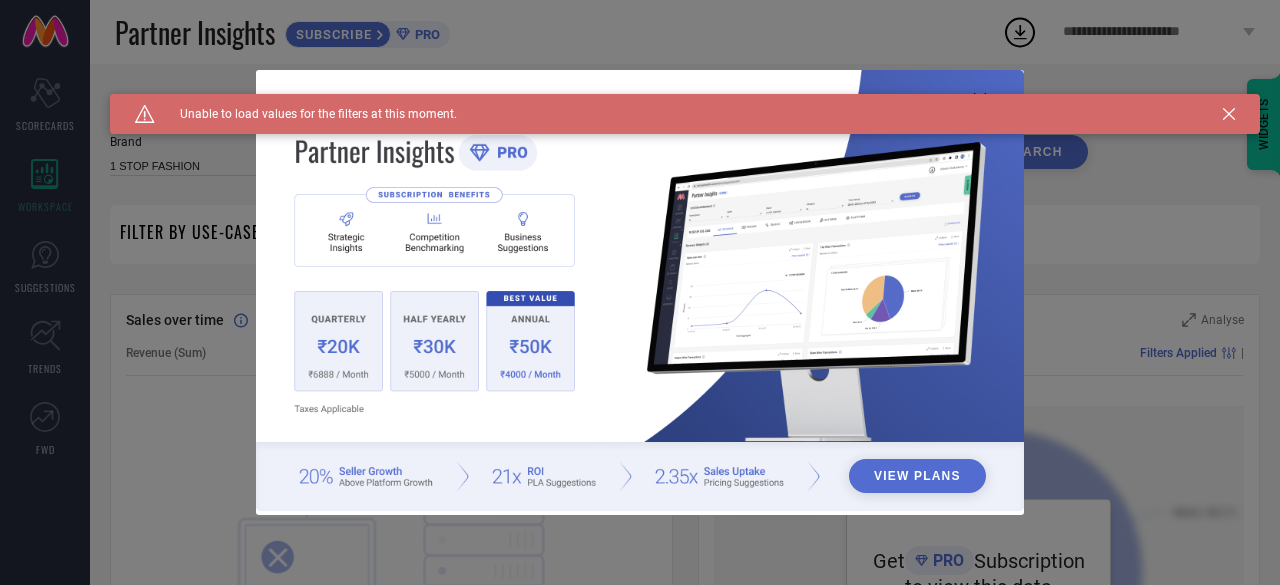 click 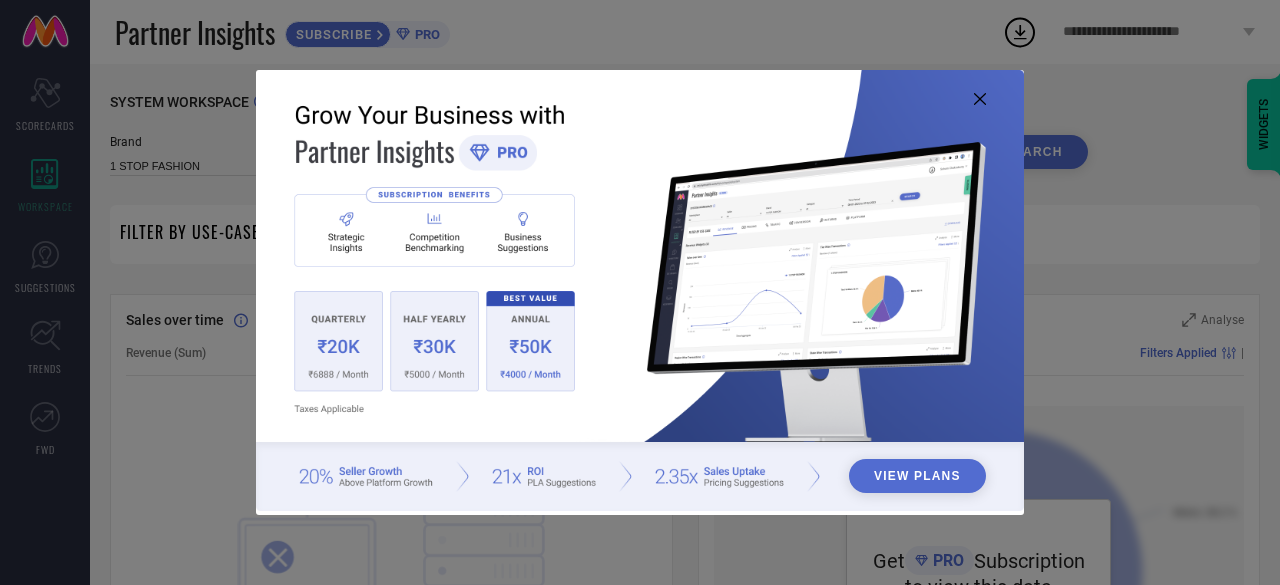 click on "View Plans" at bounding box center (917, 476) 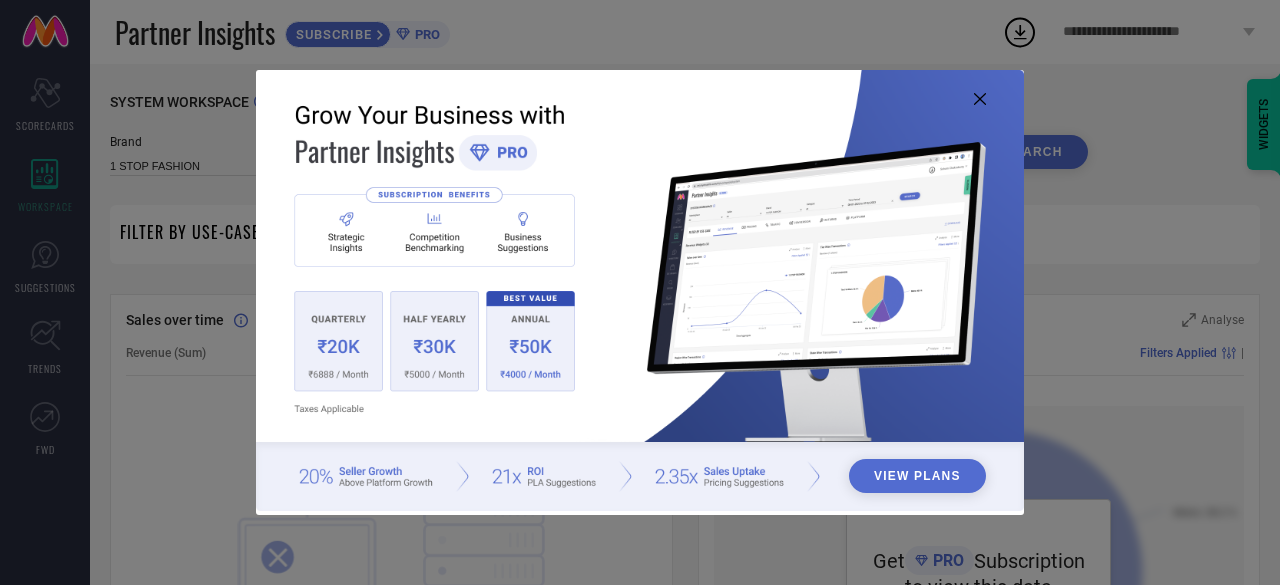 click 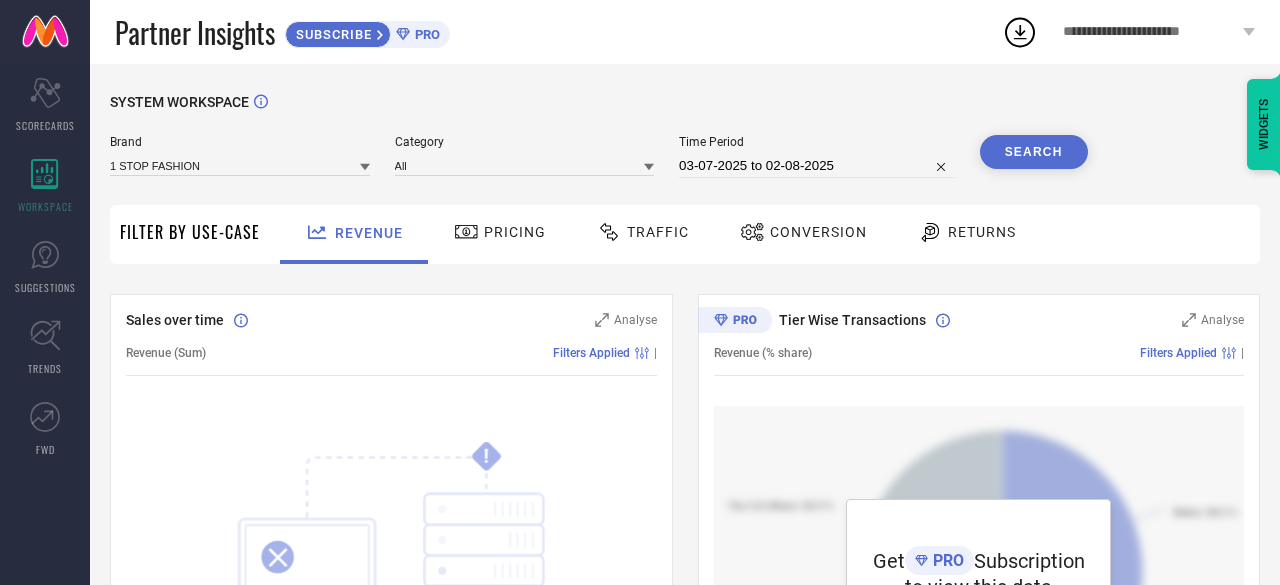 click on "**********" at bounding box center [1150, 32] 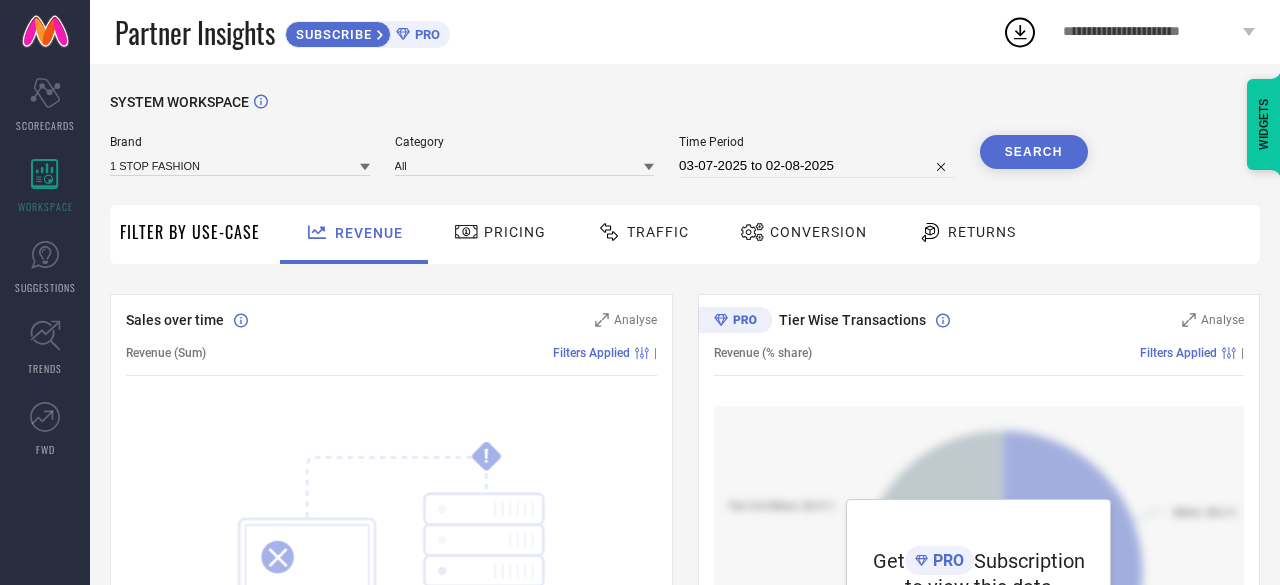 click 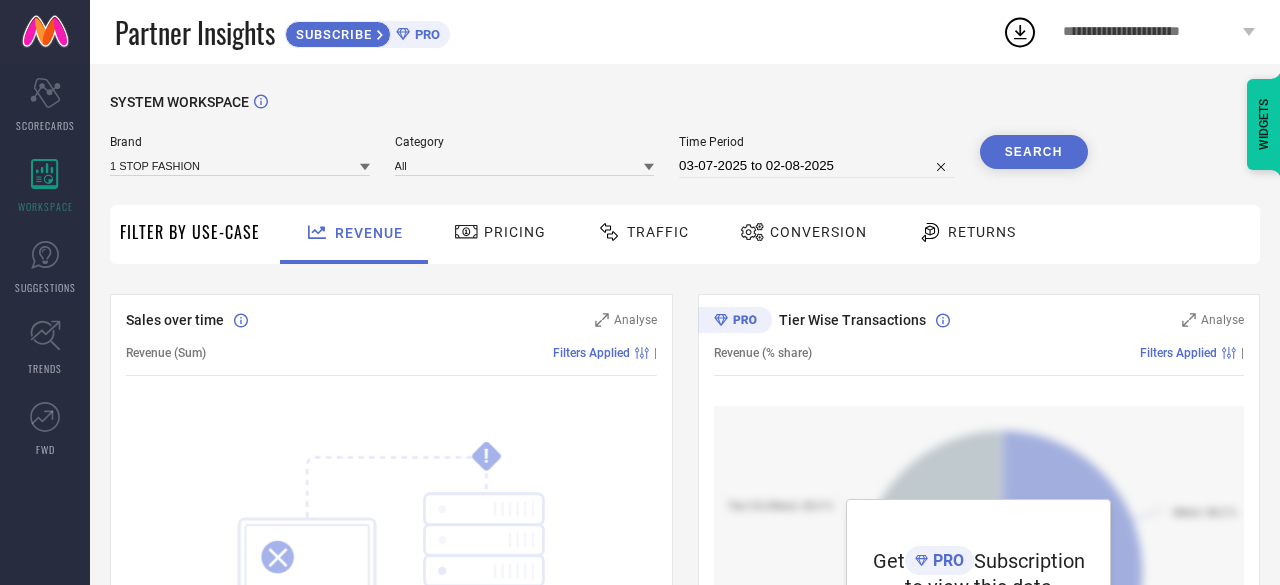 click on "SYSTEM WORKSPACE Brand 1 STOP FASHION Category All Time Period [DATE] to [DATE] Search Filter By Use-Case Revenue Pricing Traffic Conversion Returns Sales over time Analyse Revenue (Sum) Filters Applied |  ! SOMETHING WENT WRONG :( We couldn’t fetch data right now. ↻  Reload Tier Wise Transactions Analyse Revenue (% share) Filters Applied |  Get  PRO  Subscription  to view this dataSUBSCRIBE Region Wise Transactions Analyse Revenue (% share) Filters Applied |  Get  PRO  Subscription  to view this dataSUBSCRIBE State Wise Transactions Analyse Revenue (% share) Filters Applied |  Get  PRO  Subscription  to view this dataSUBSCRIBE WIDGETS" at bounding box center (685, 706) 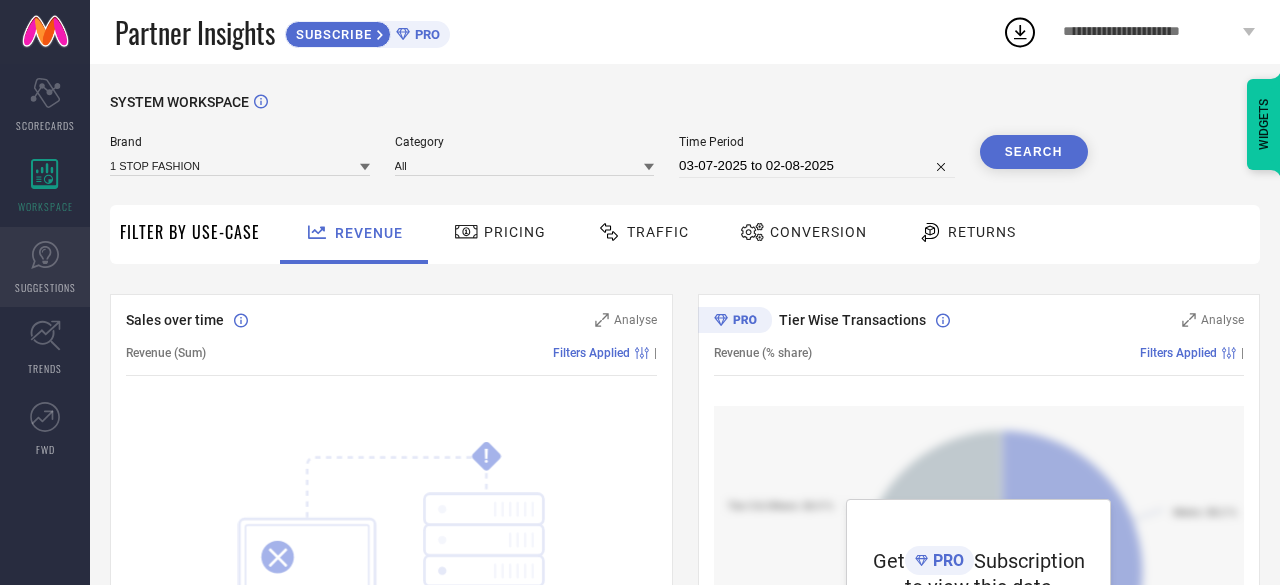 click on "SUGGESTIONS" at bounding box center [45, 267] 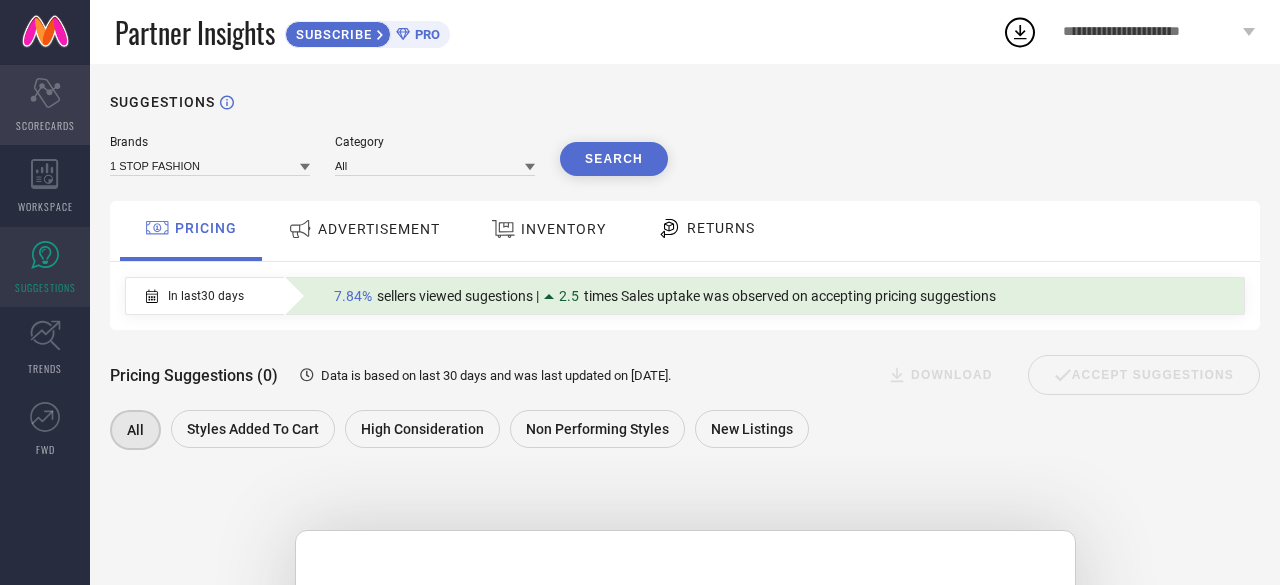 click on "SCORECARDS" at bounding box center [45, 125] 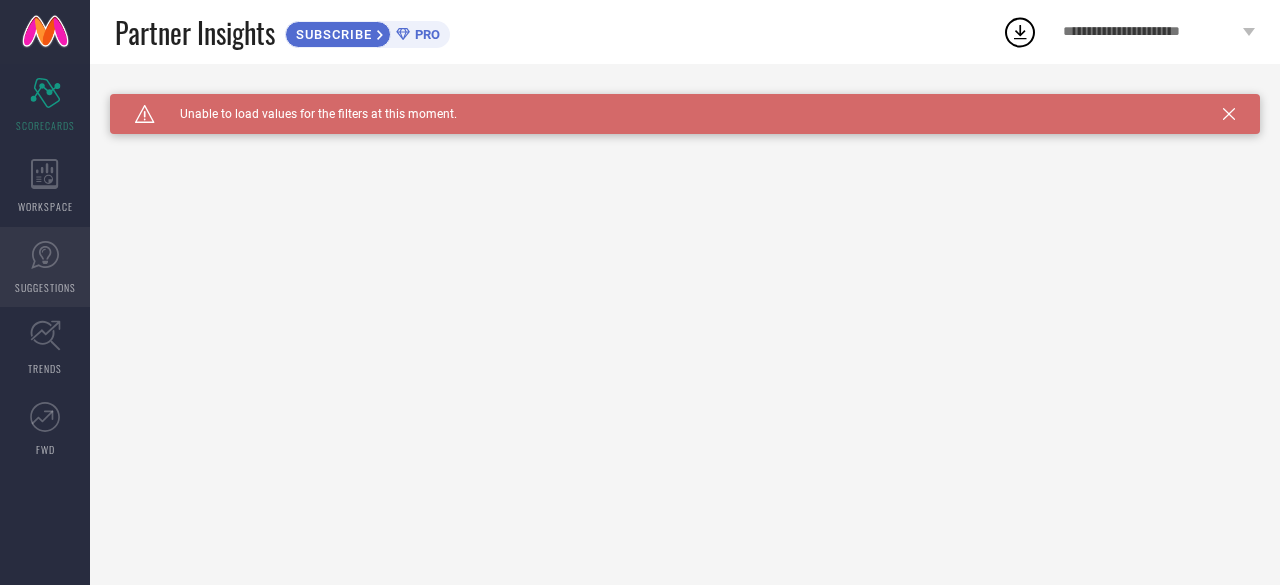 click on "SUGGESTIONS" at bounding box center [45, 287] 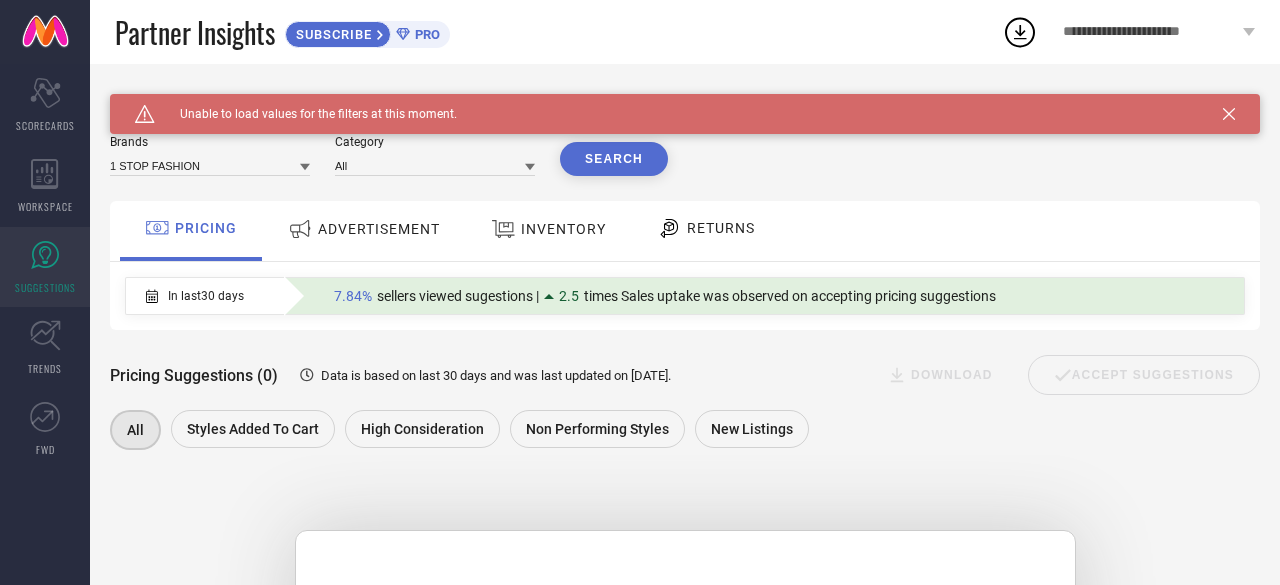 click on "ADVERTISEMENT" at bounding box center (379, 229) 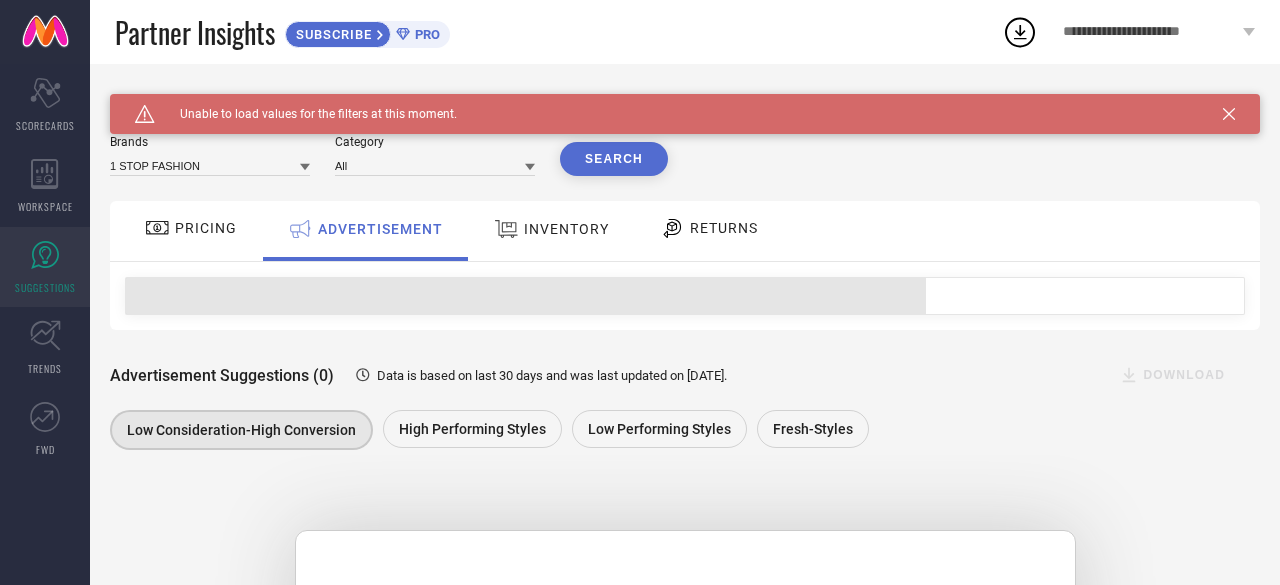 click on "PRICING" at bounding box center [191, 228] 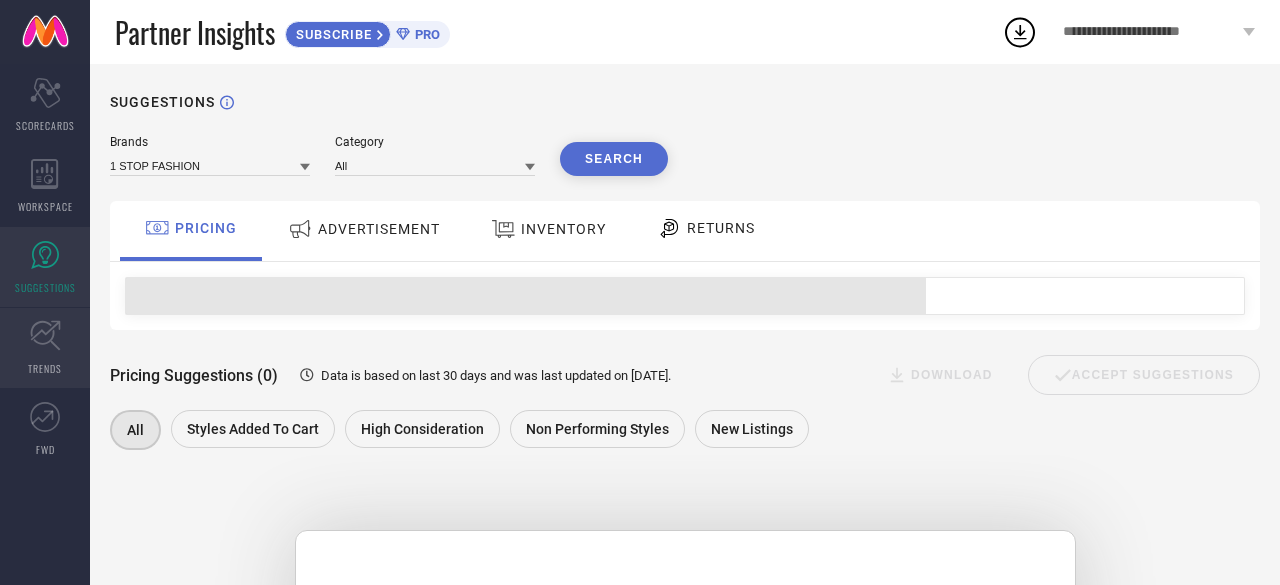 click 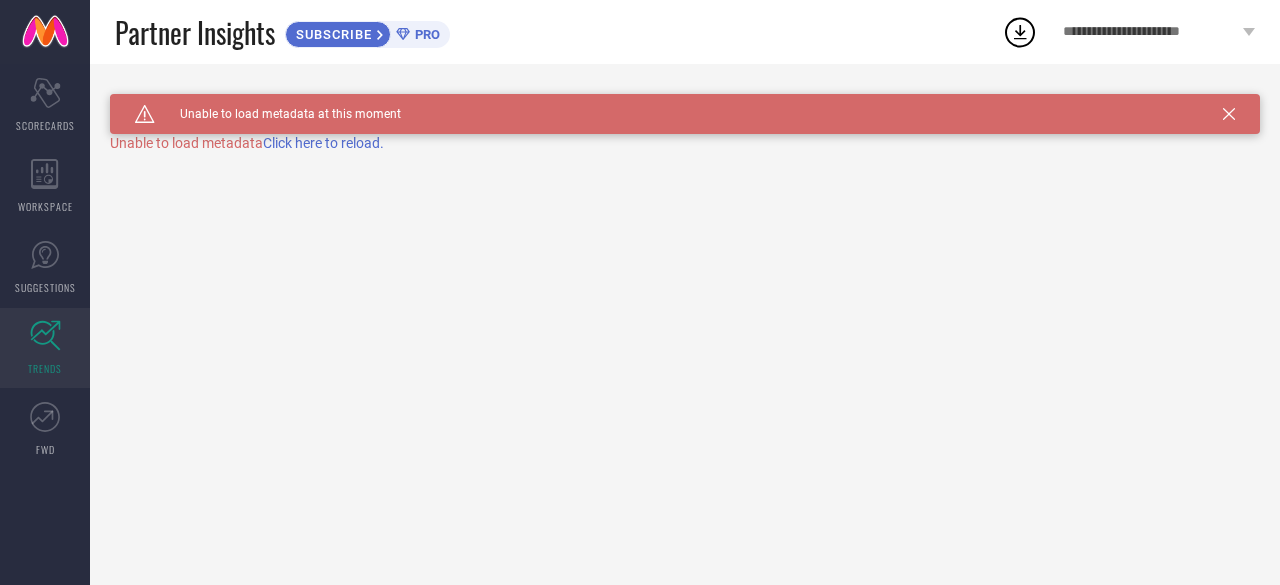 click on "Click here to reload." at bounding box center [323, 143] 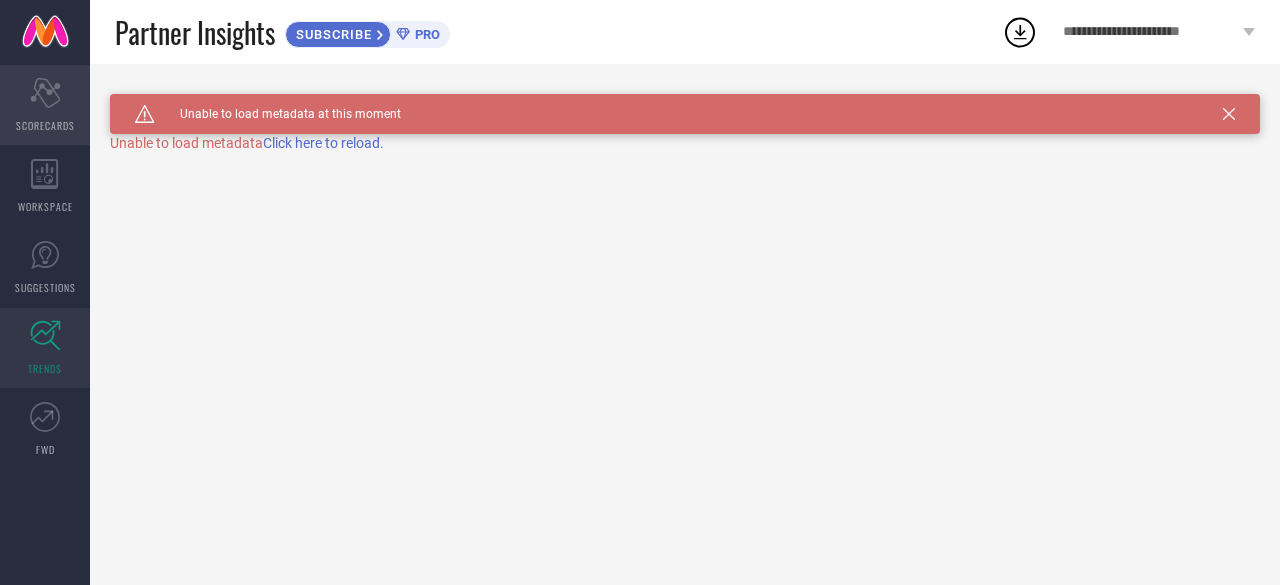 click on "Scorecard" 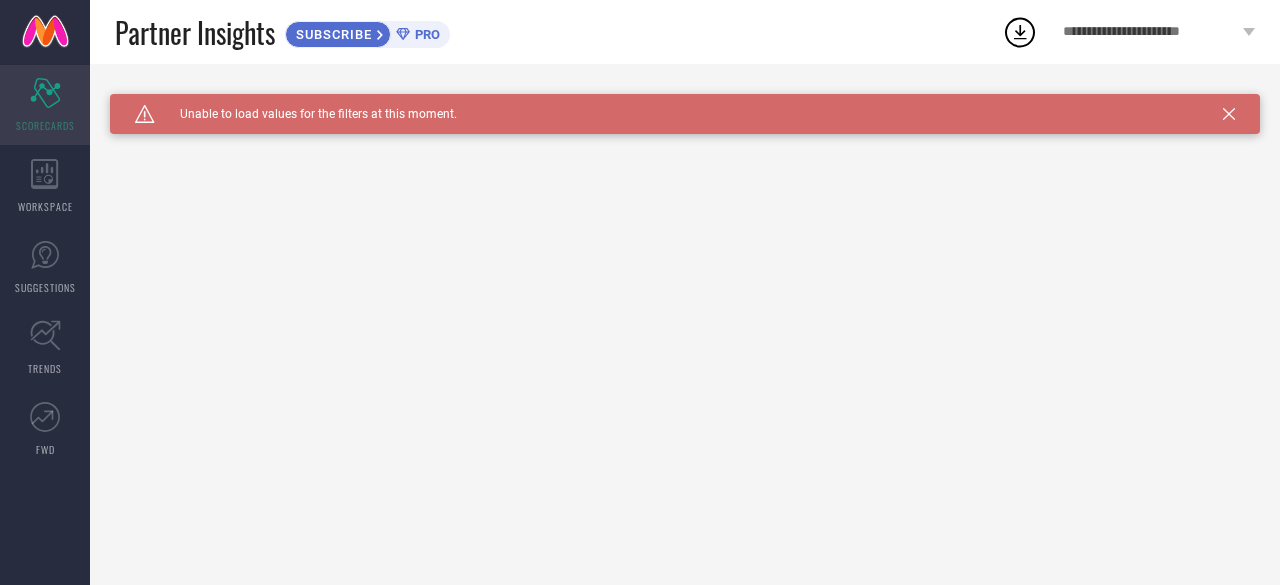 click on "Scorecard" 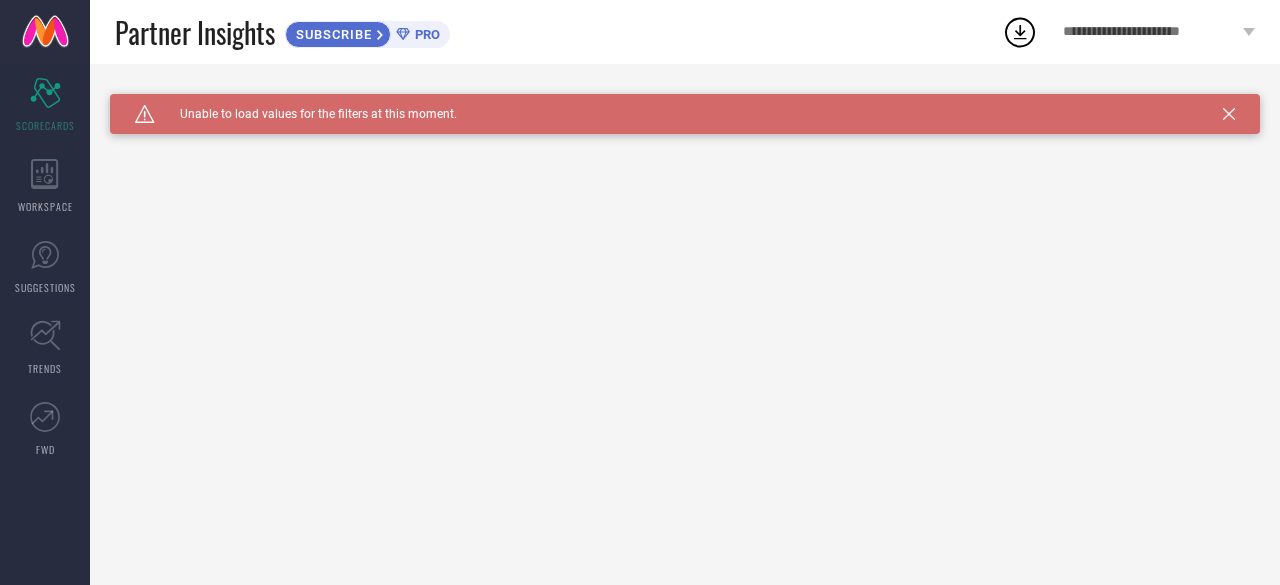 click on "Caution Created with Sketch. Unable to load values for the filters at this moment." at bounding box center [685, 114] 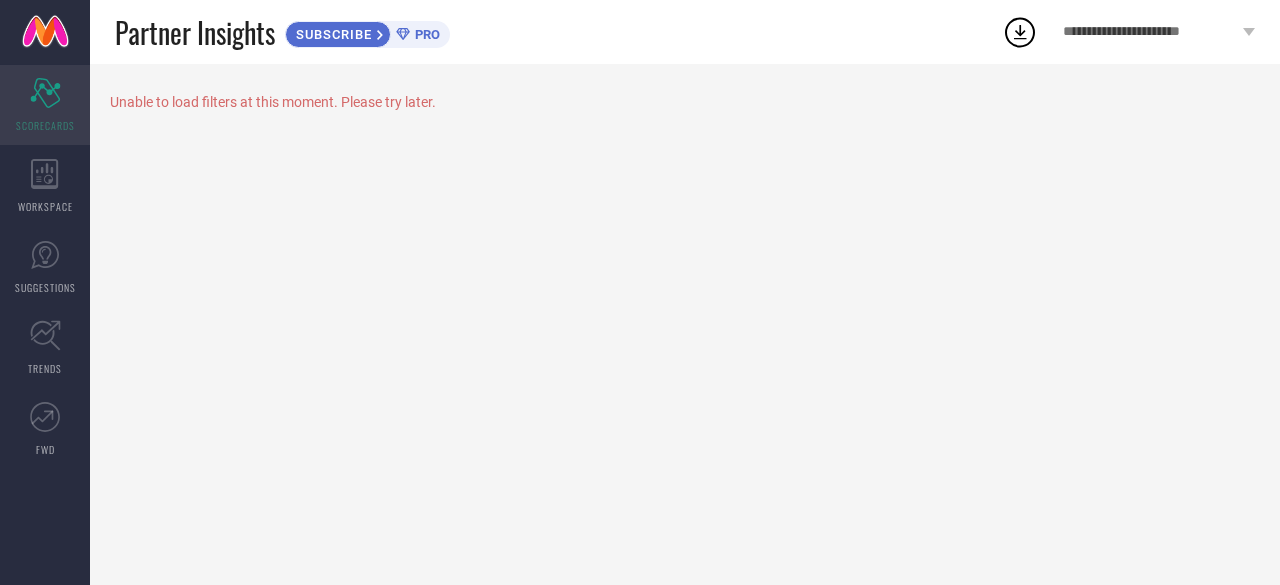 click on "Scorecard" 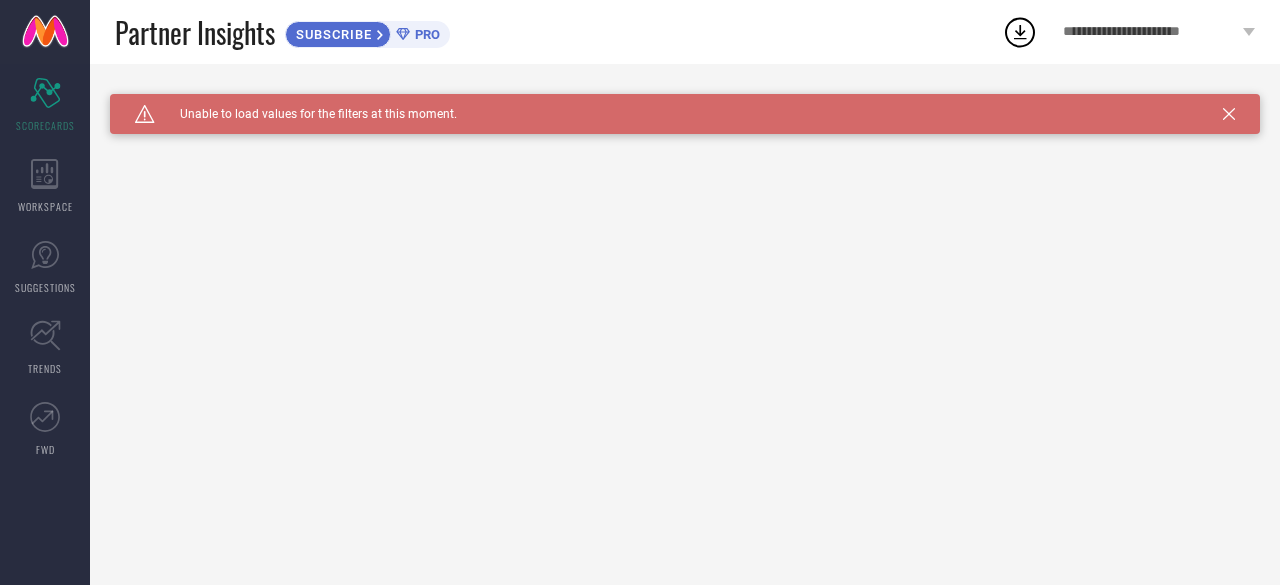 scroll, scrollTop: 0, scrollLeft: 0, axis: both 